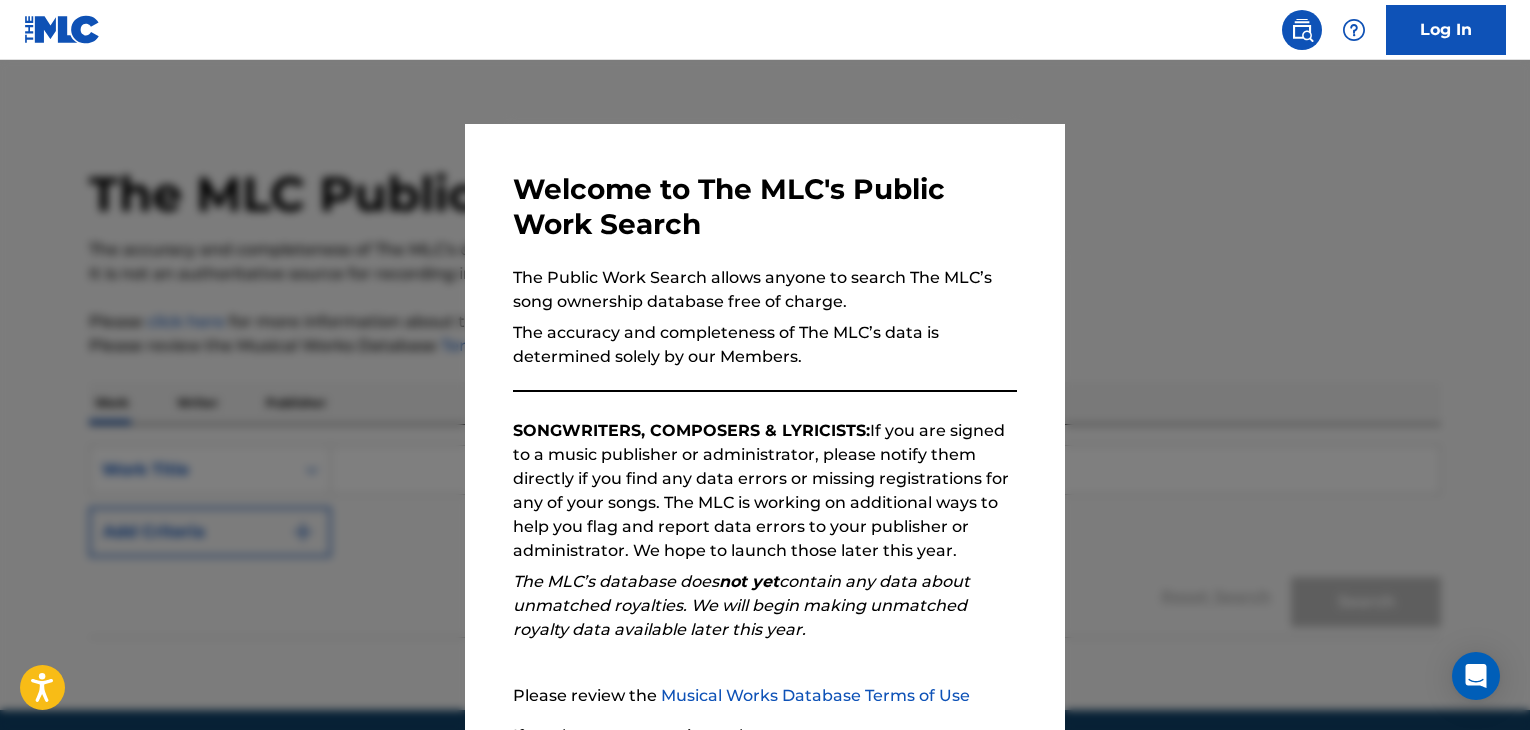 scroll, scrollTop: 0, scrollLeft: 0, axis: both 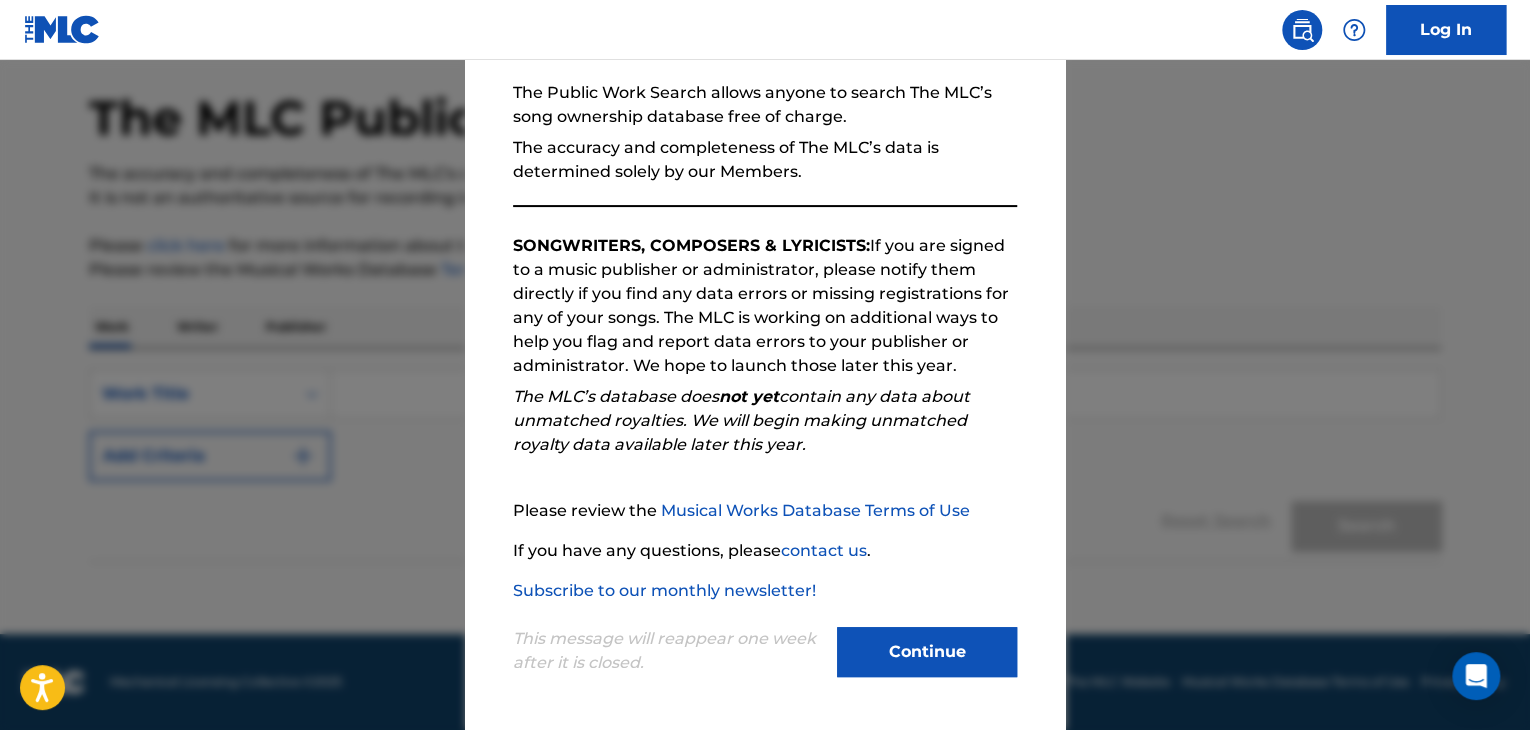click on "Continue" at bounding box center [927, 652] 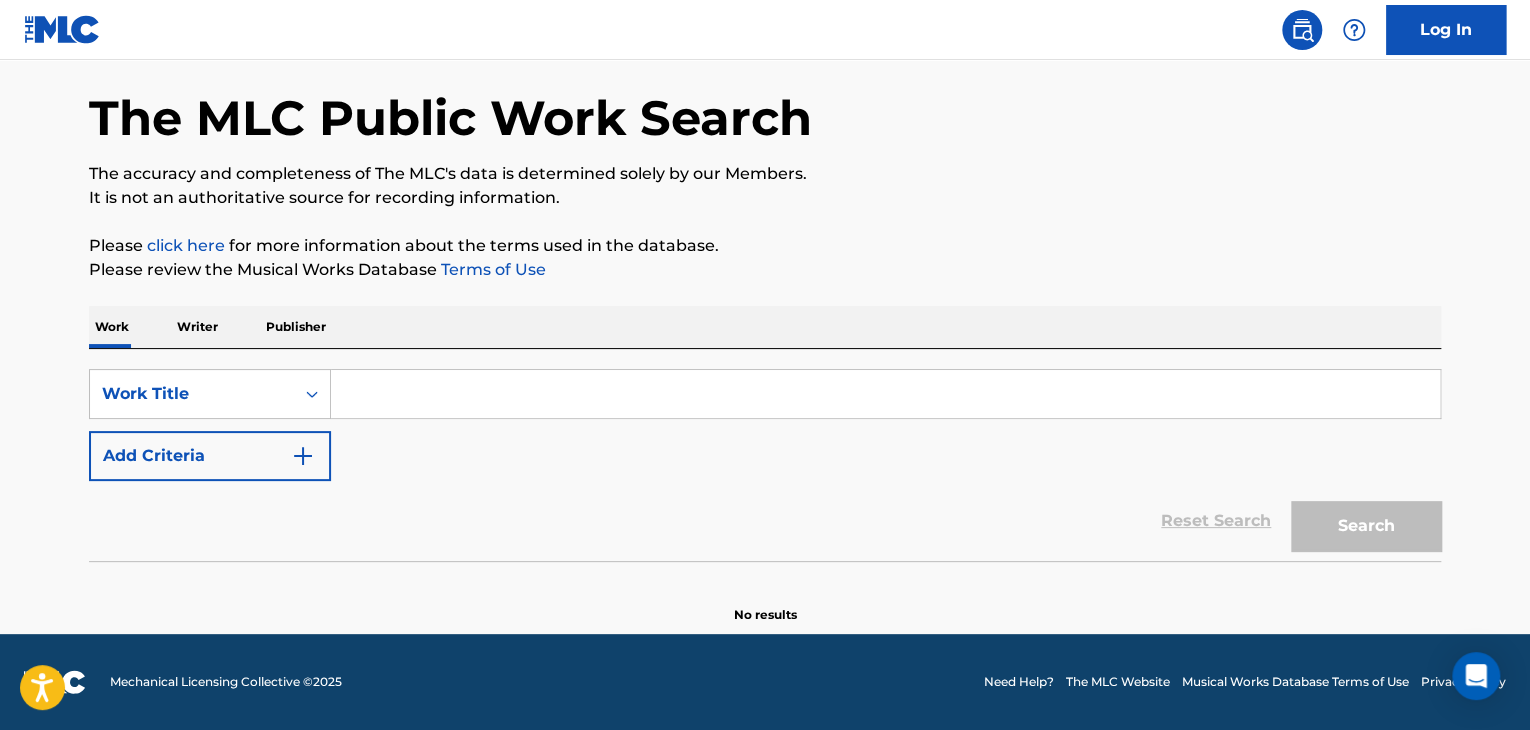click at bounding box center [885, 394] 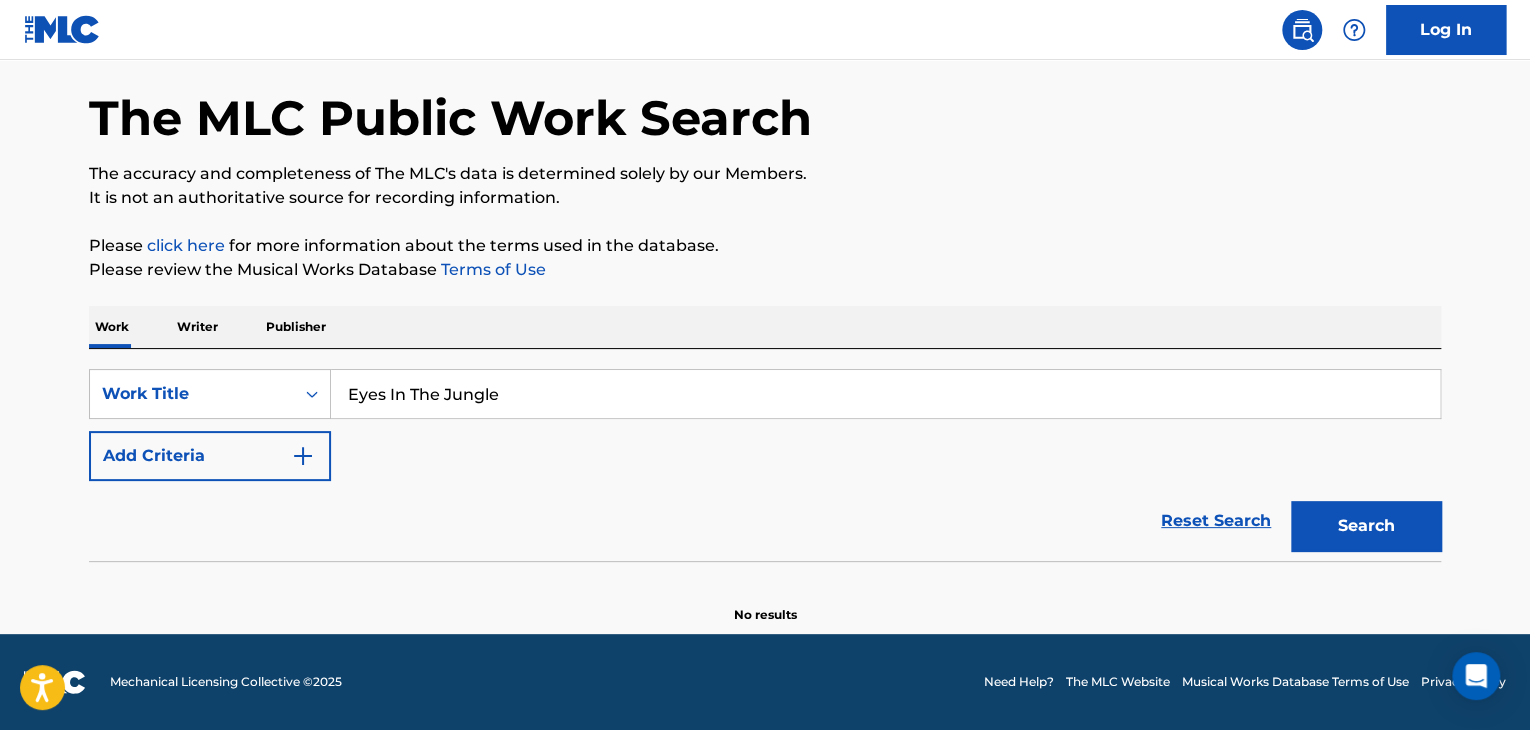 type on "Eyes In The Jungle" 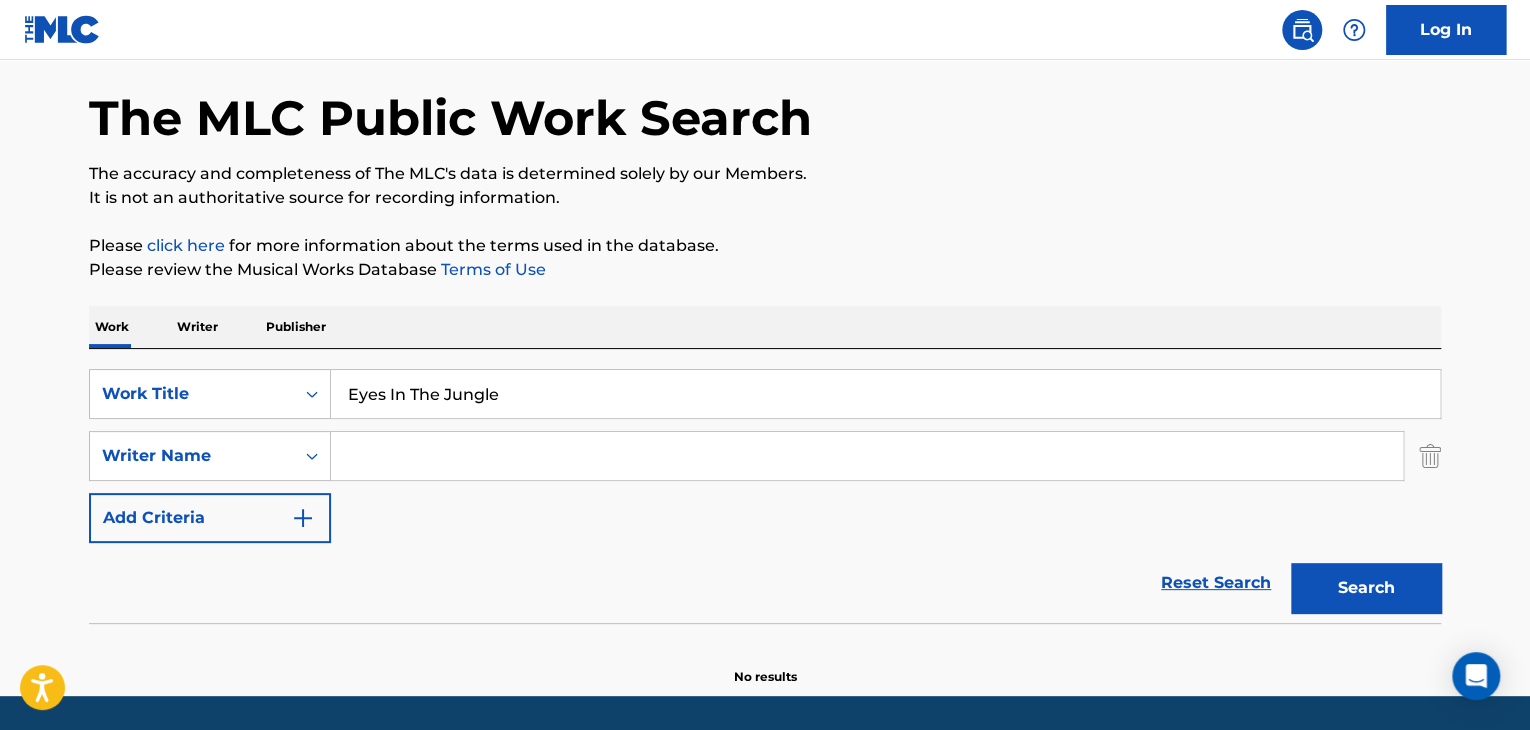 click at bounding box center (867, 456) 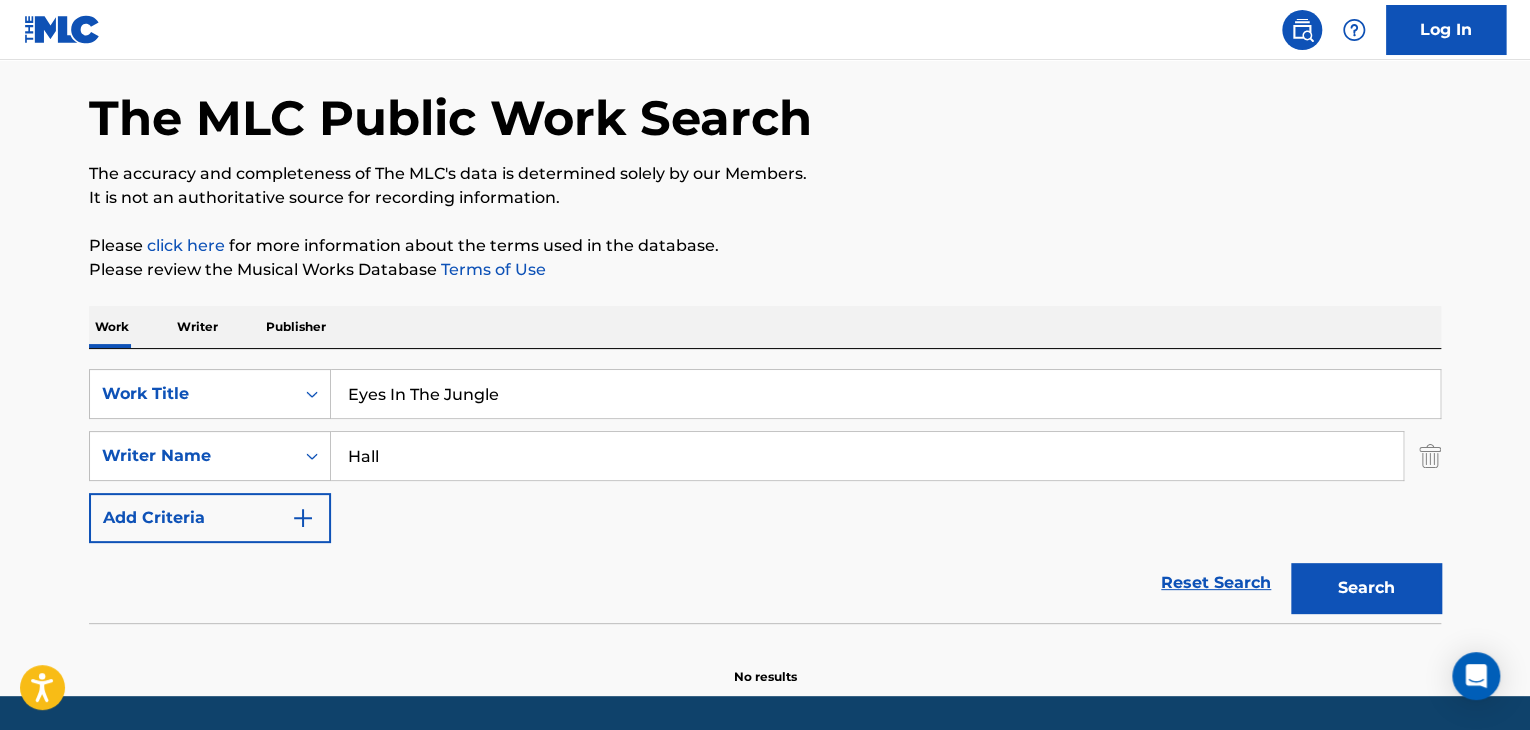 type on "Hall" 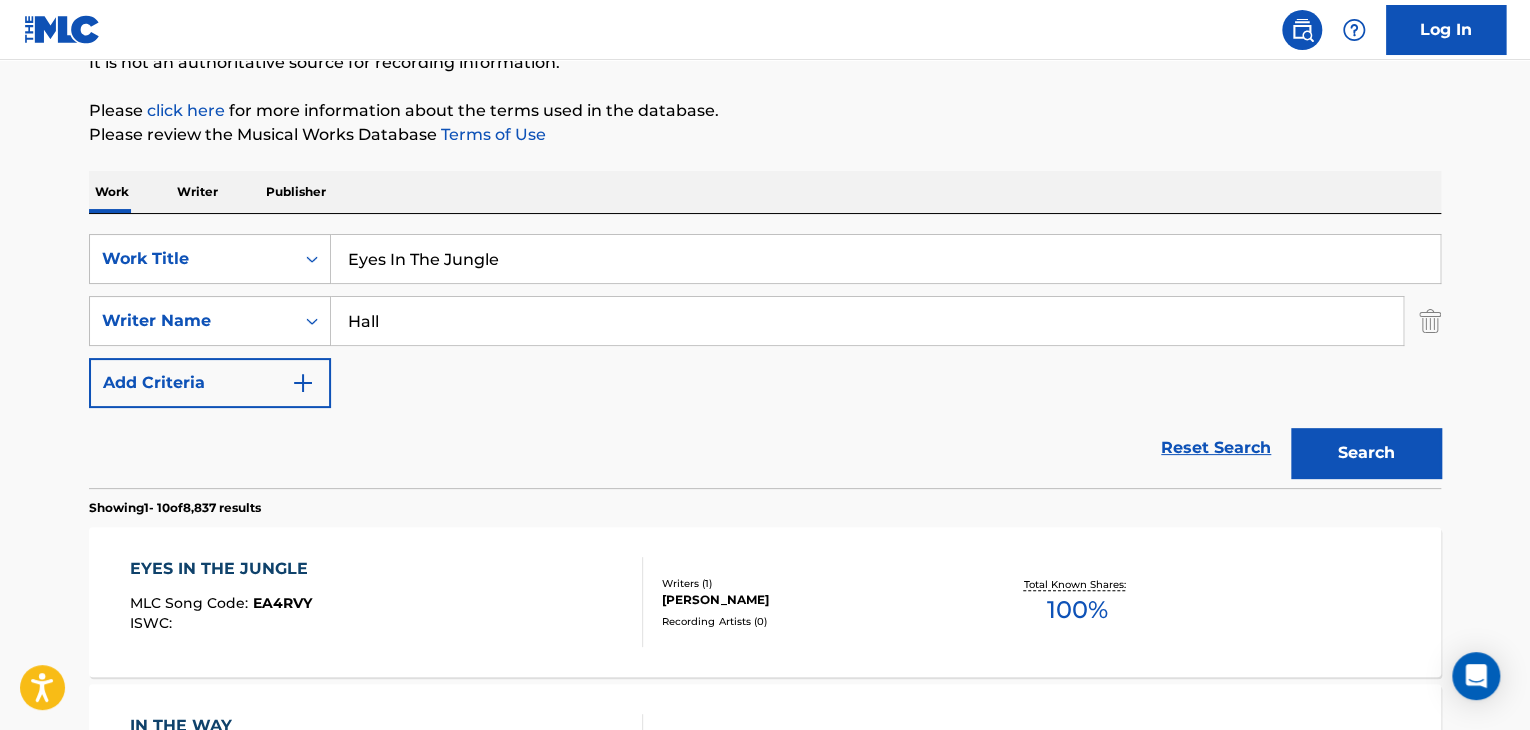 scroll, scrollTop: 300, scrollLeft: 0, axis: vertical 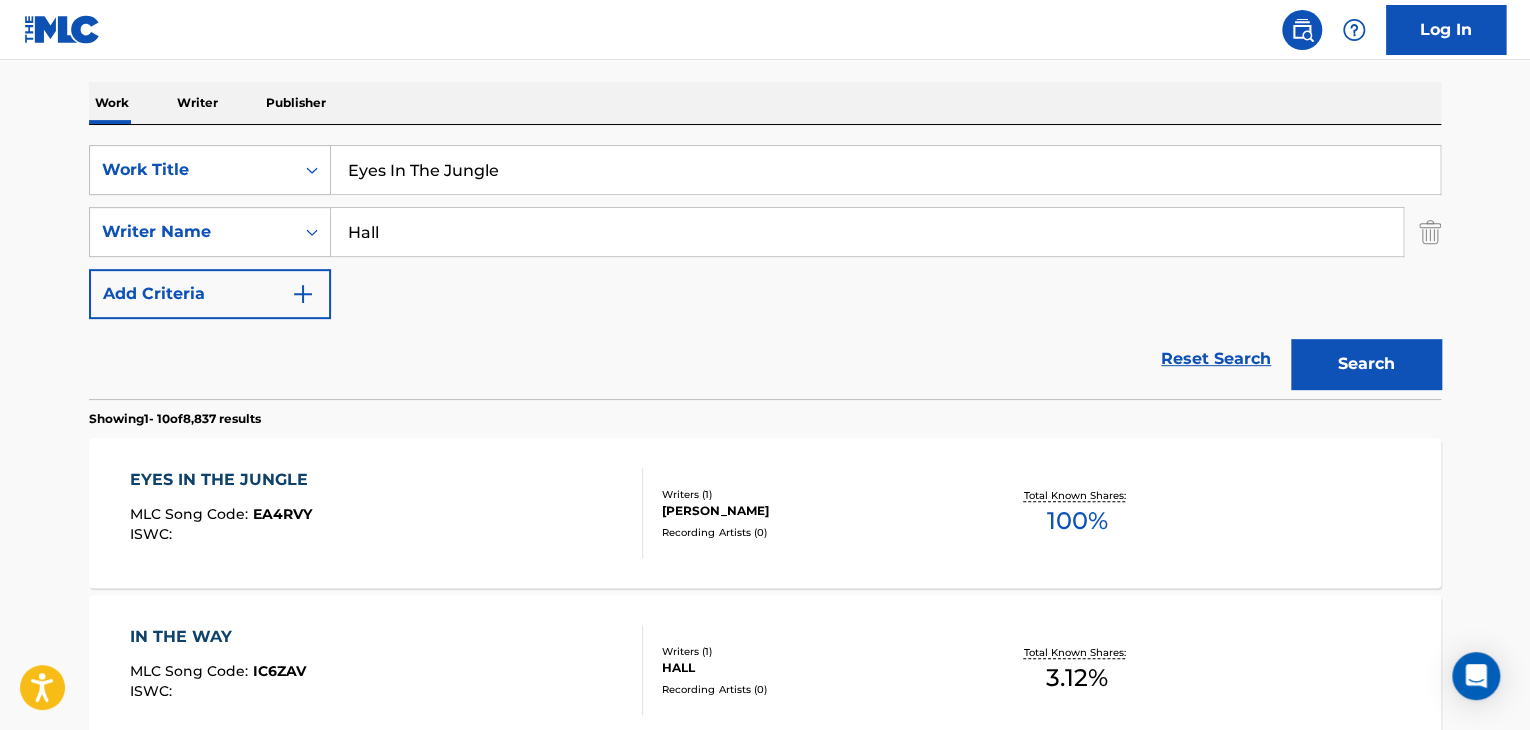 click on "Add Criteria" at bounding box center (210, 294) 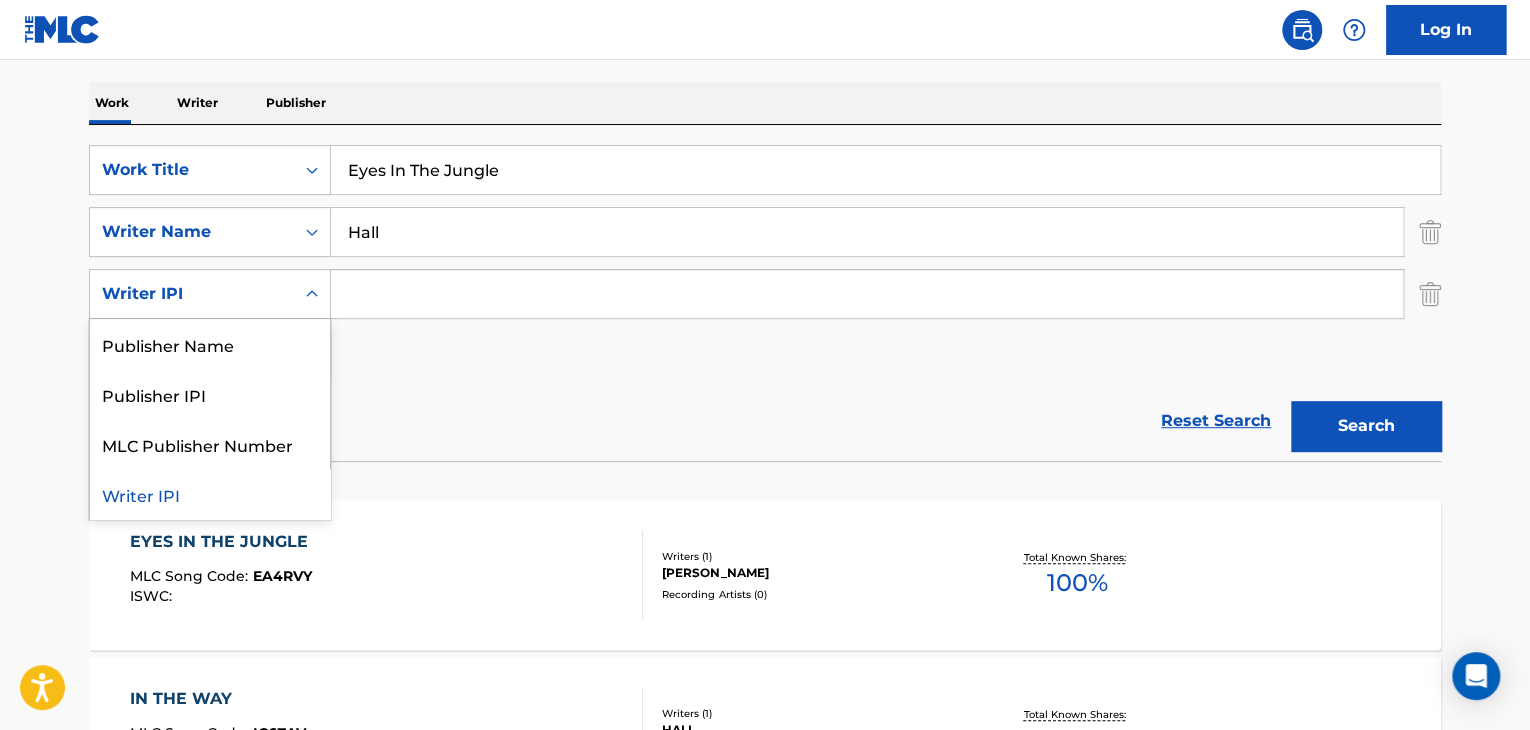 click on "Writer IPI" at bounding box center [192, 294] 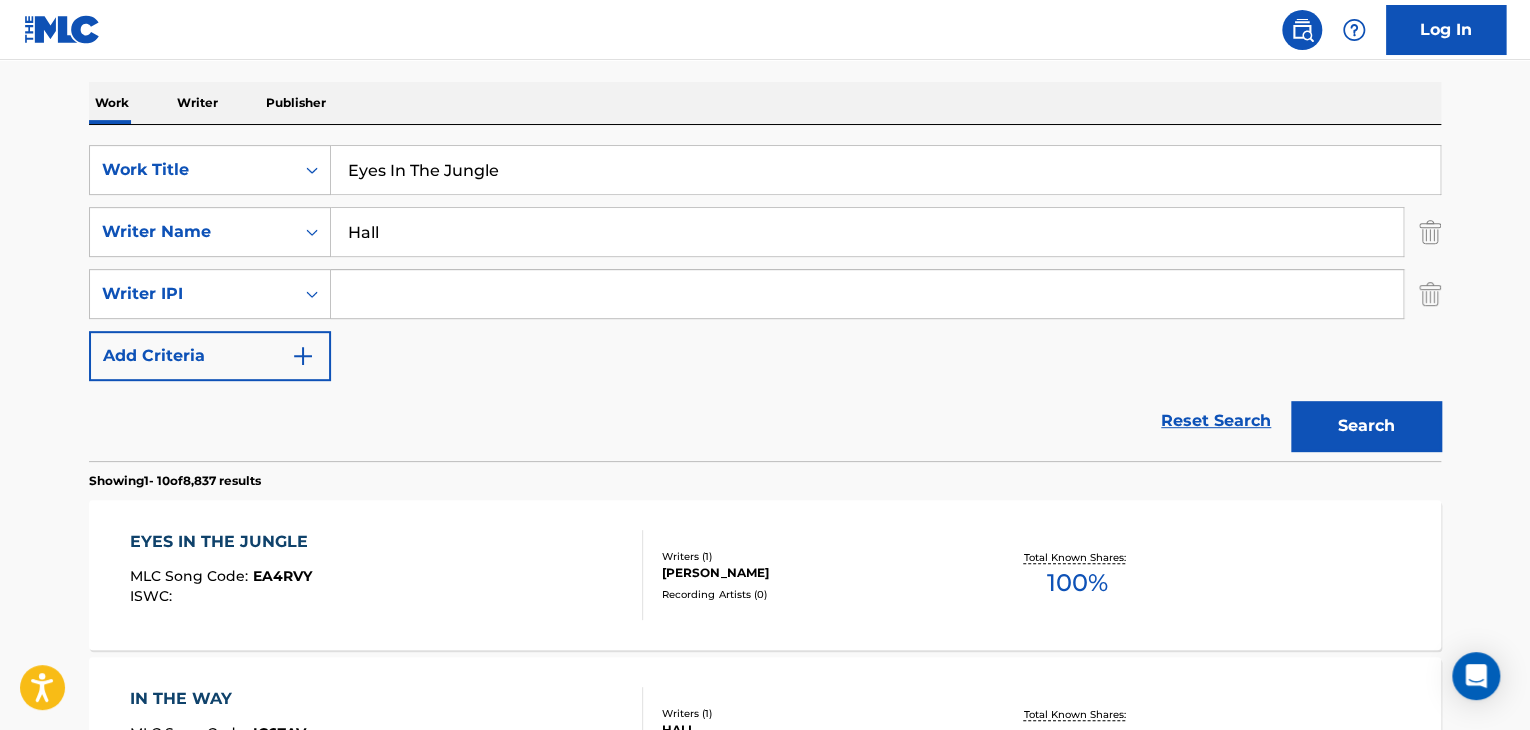 click at bounding box center [1430, 294] 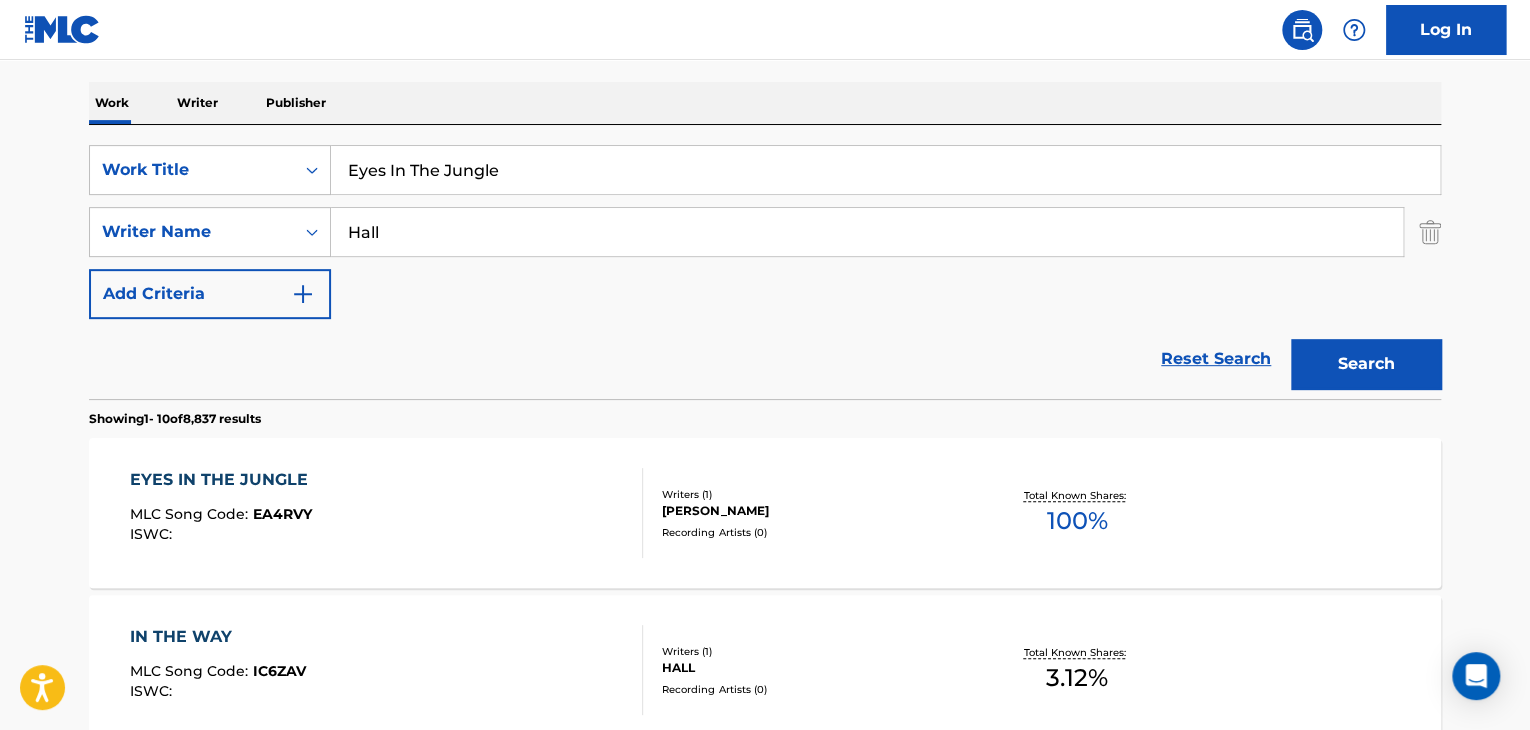 click on "EYES IN THE JUNGLE" at bounding box center [224, 480] 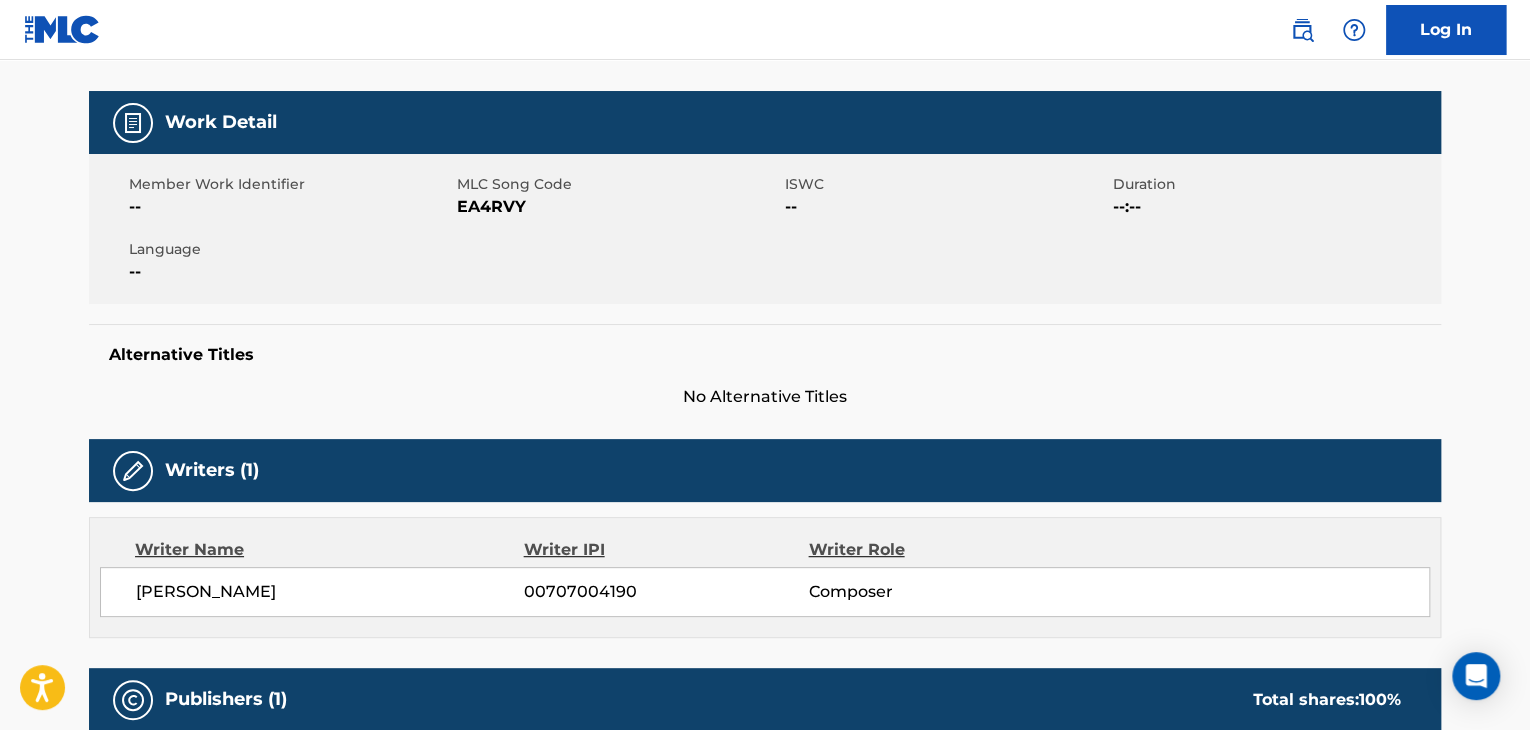 scroll, scrollTop: 300, scrollLeft: 0, axis: vertical 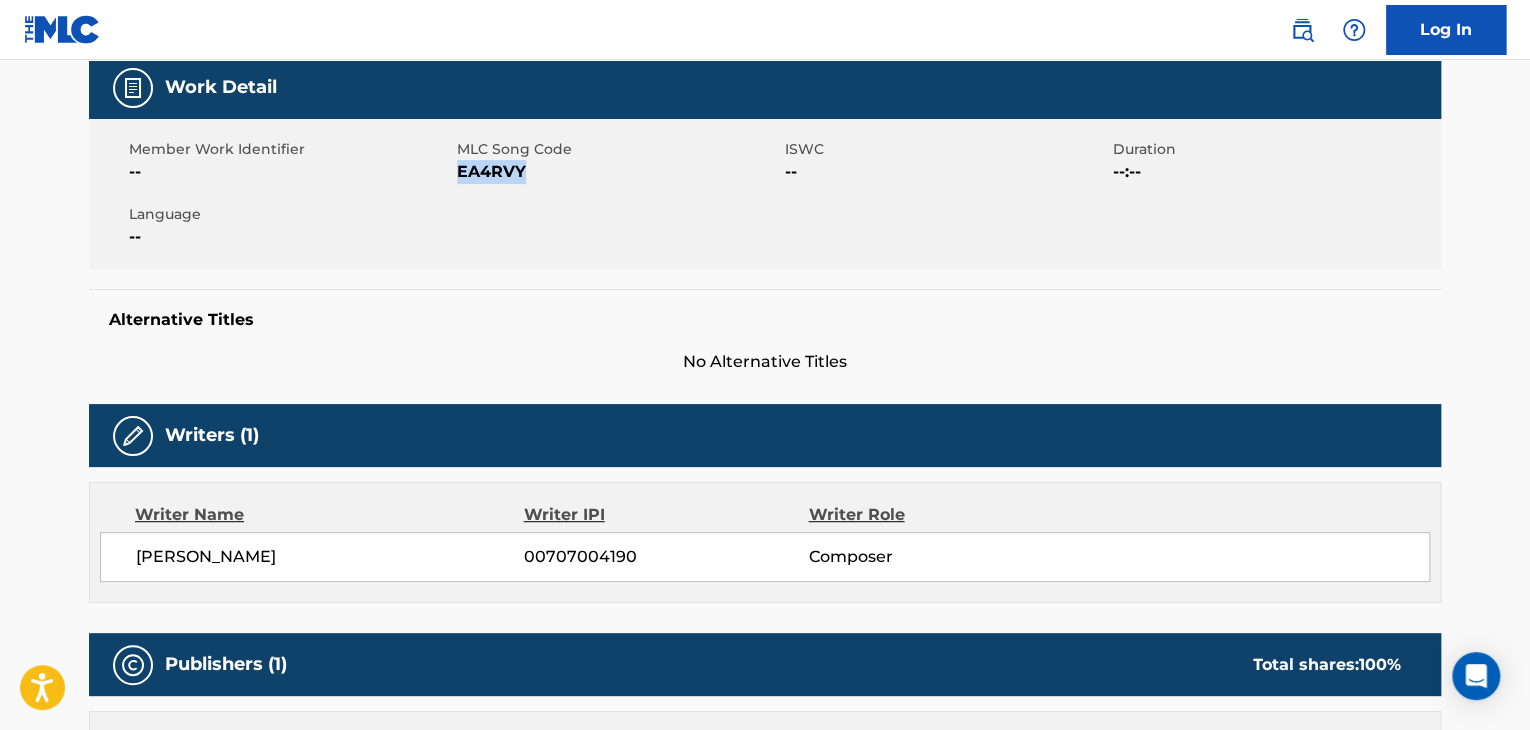 drag, startPoint x: 460, startPoint y: 183, endPoint x: 566, endPoint y: 173, distance: 106.47065 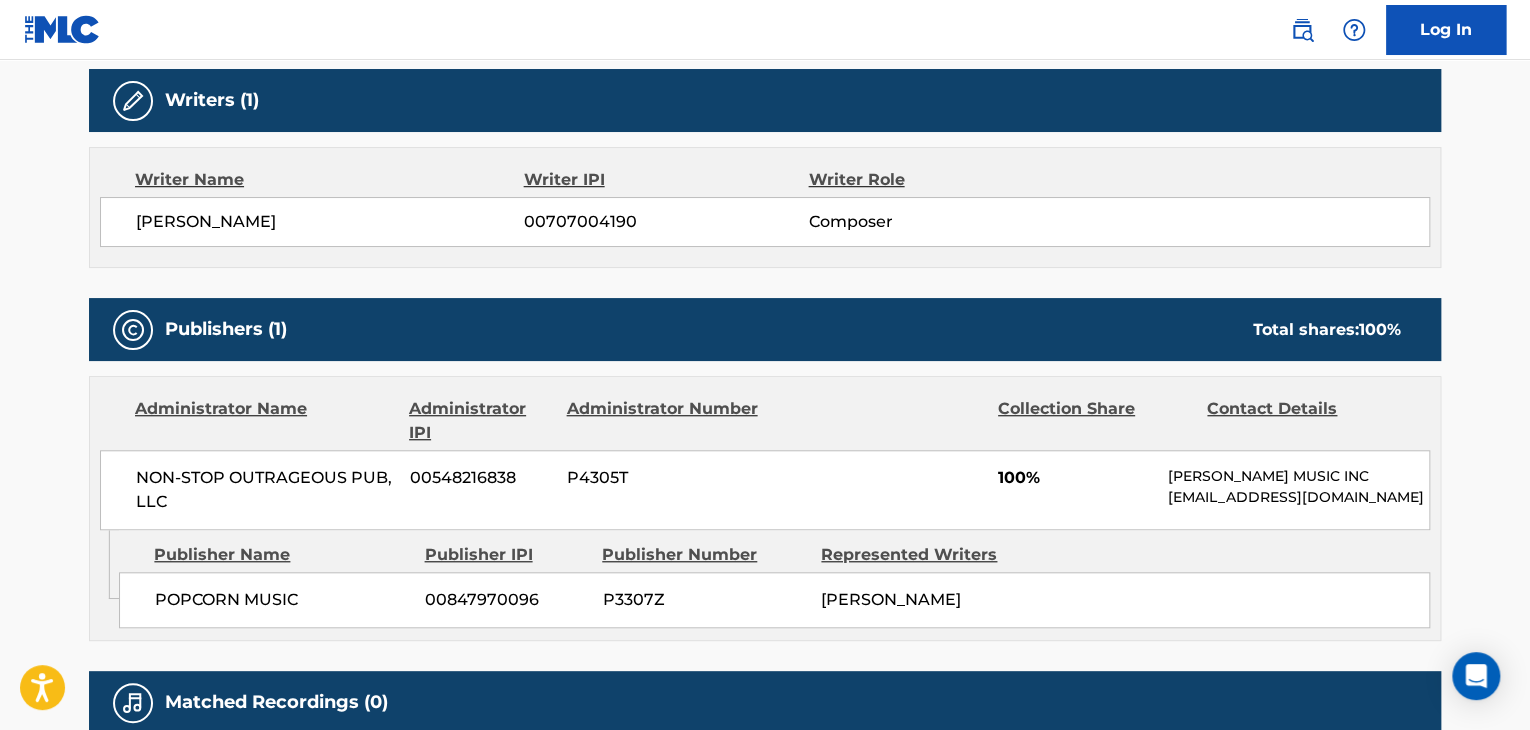 scroll, scrollTop: 500, scrollLeft: 0, axis: vertical 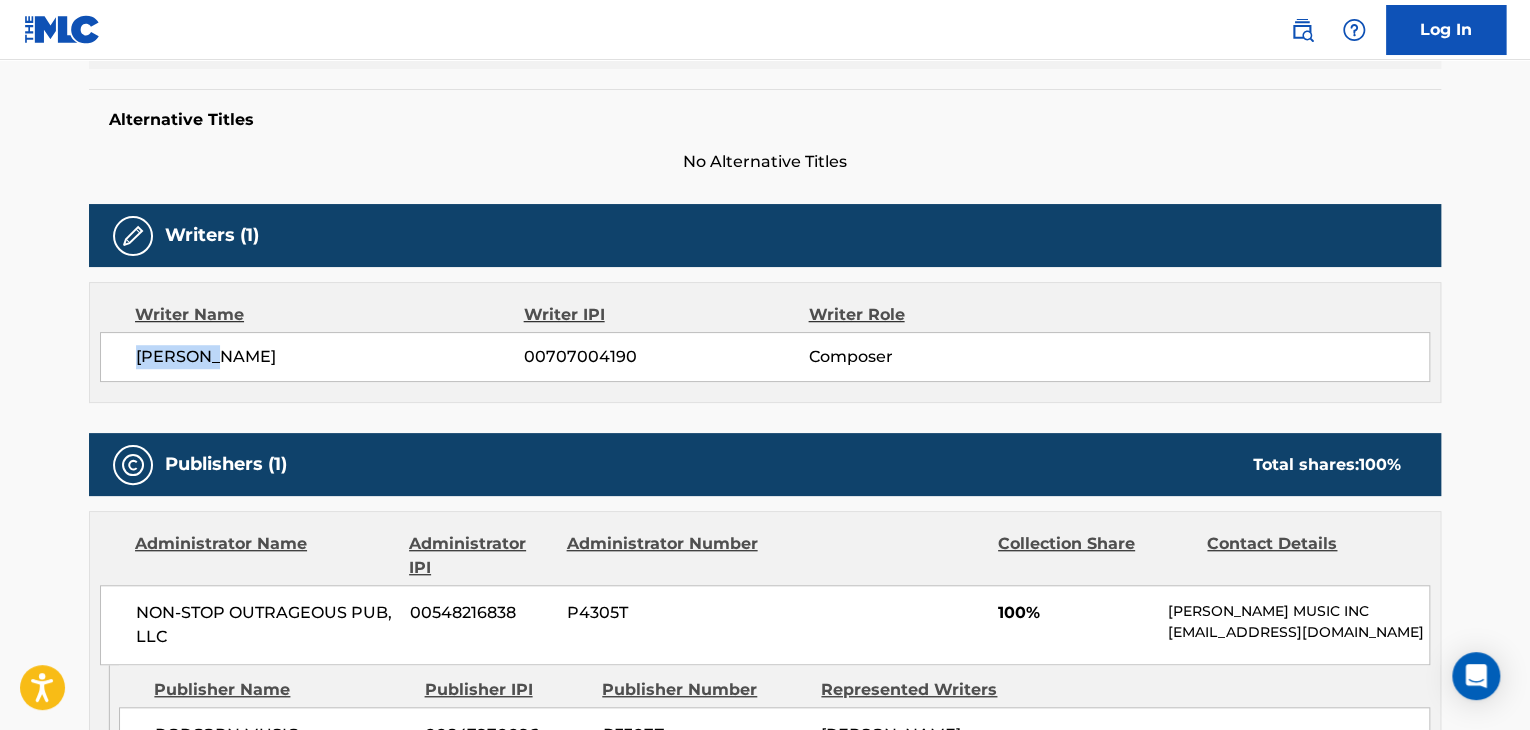 drag, startPoint x: 105, startPoint y: 384, endPoint x: 223, endPoint y: 377, distance: 118.20744 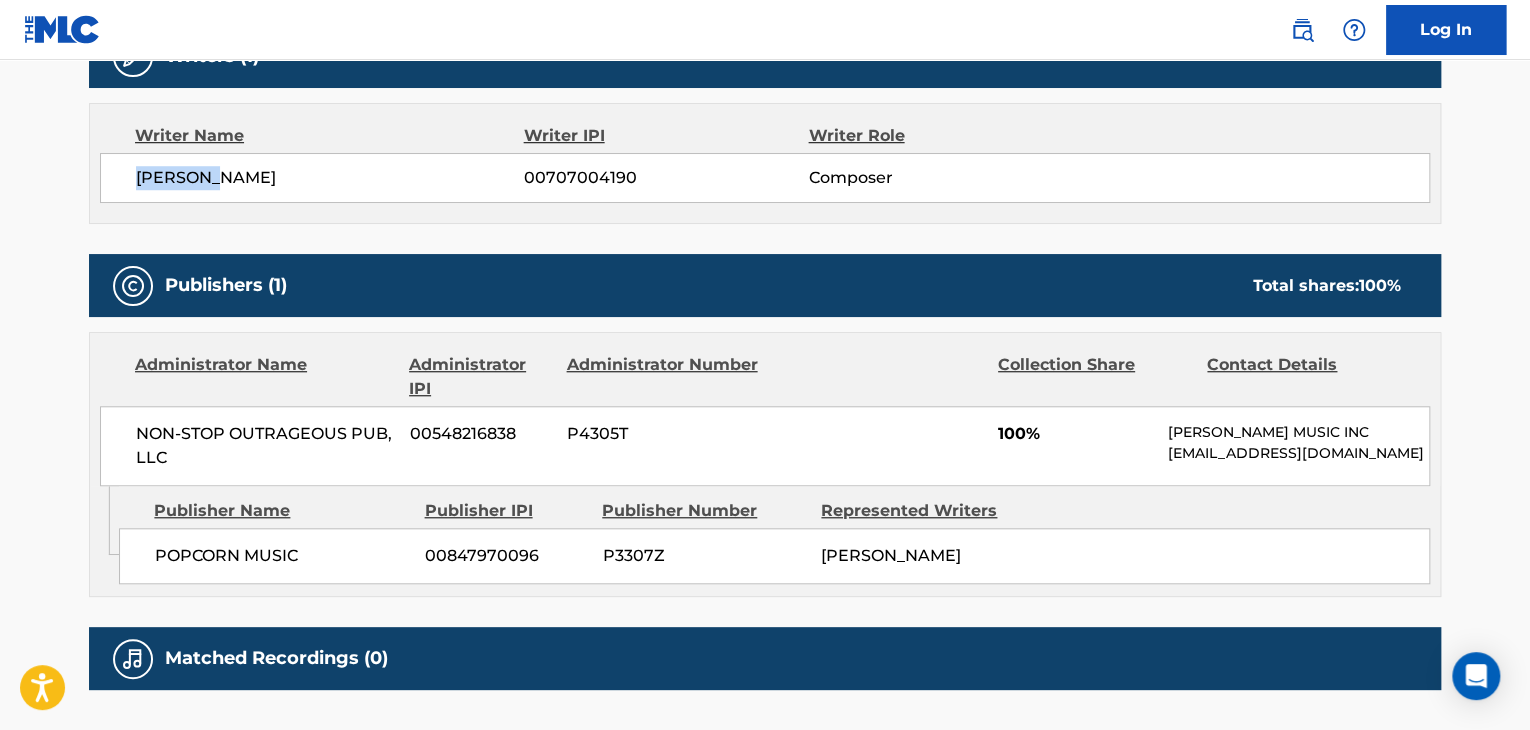 scroll, scrollTop: 828, scrollLeft: 0, axis: vertical 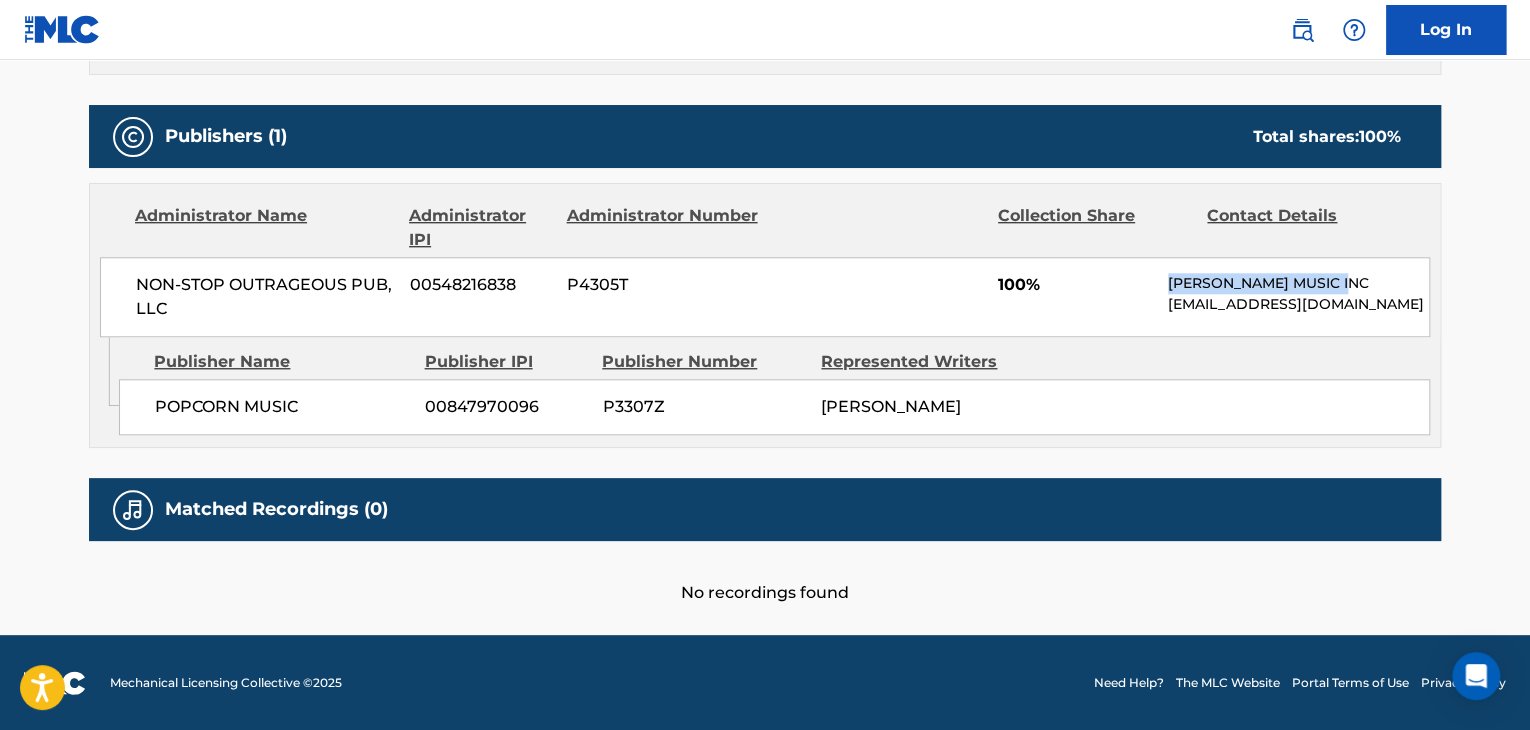 drag, startPoint x: 1156, startPoint y: 272, endPoint x: 1364, endPoint y: 285, distance: 208.40585 